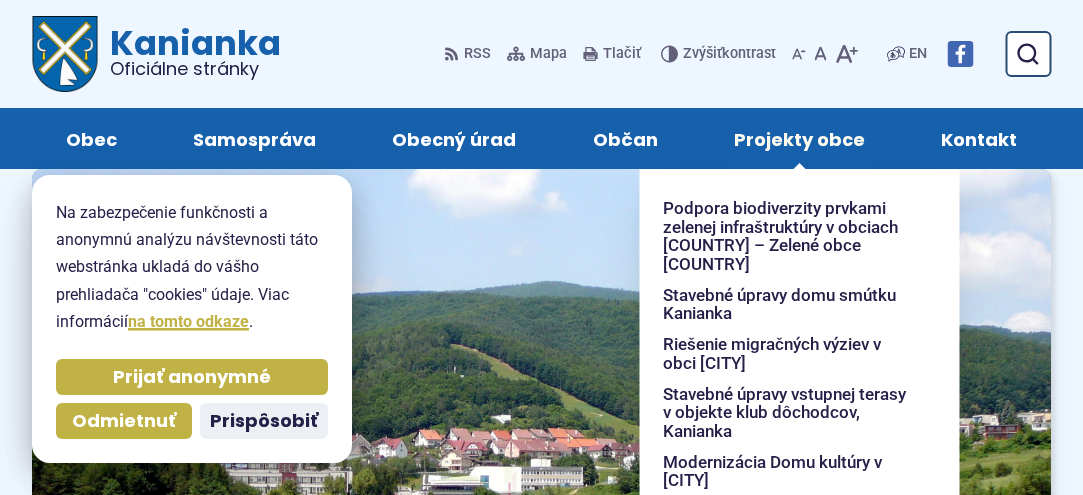 scroll, scrollTop: 0, scrollLeft: 0, axis: both 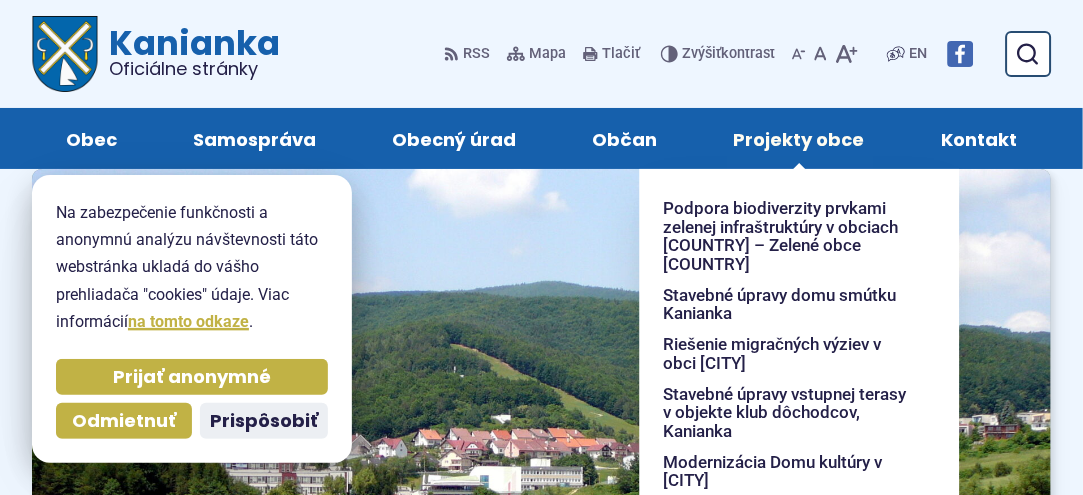 click on "Projekty obce" at bounding box center (799, 138) 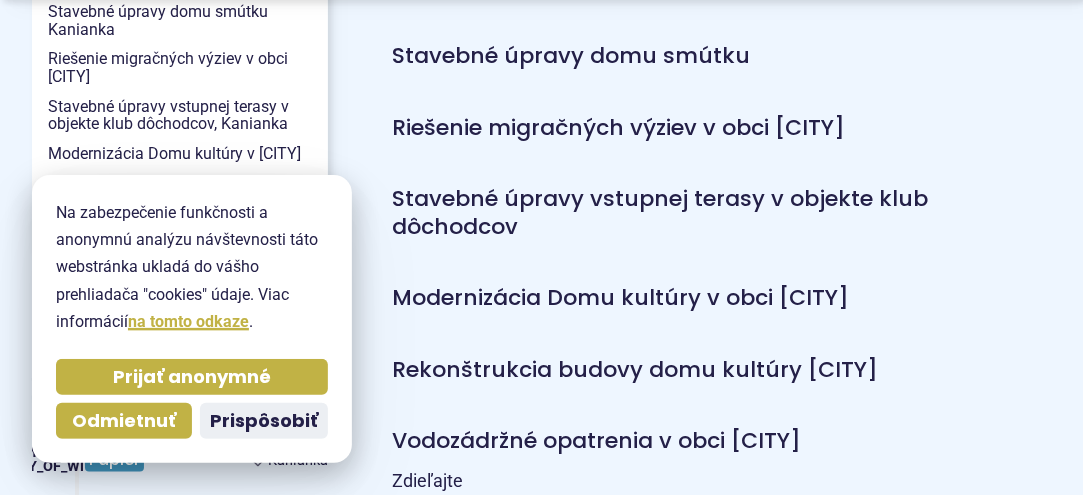 scroll, scrollTop: 500, scrollLeft: 0, axis: vertical 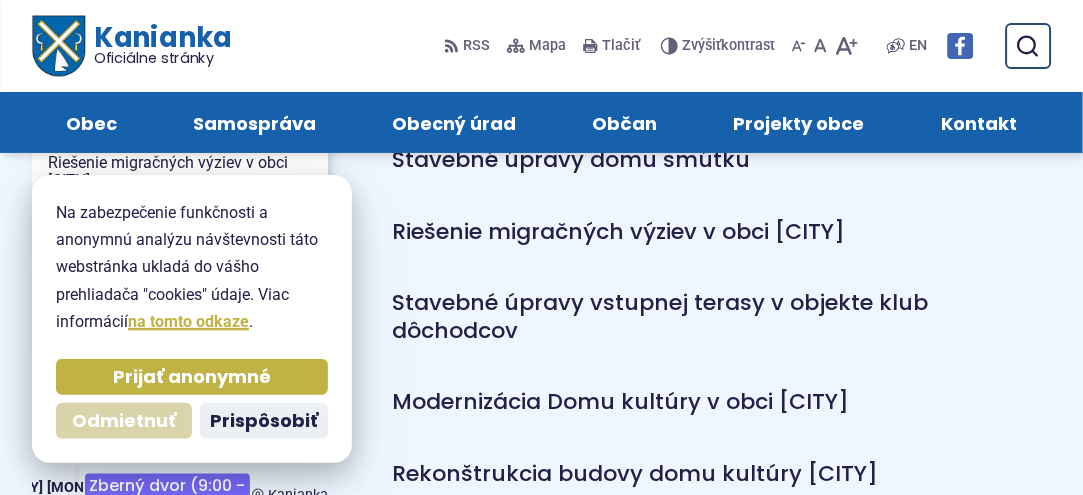 click on "Odmietnuť" at bounding box center (124, 421) 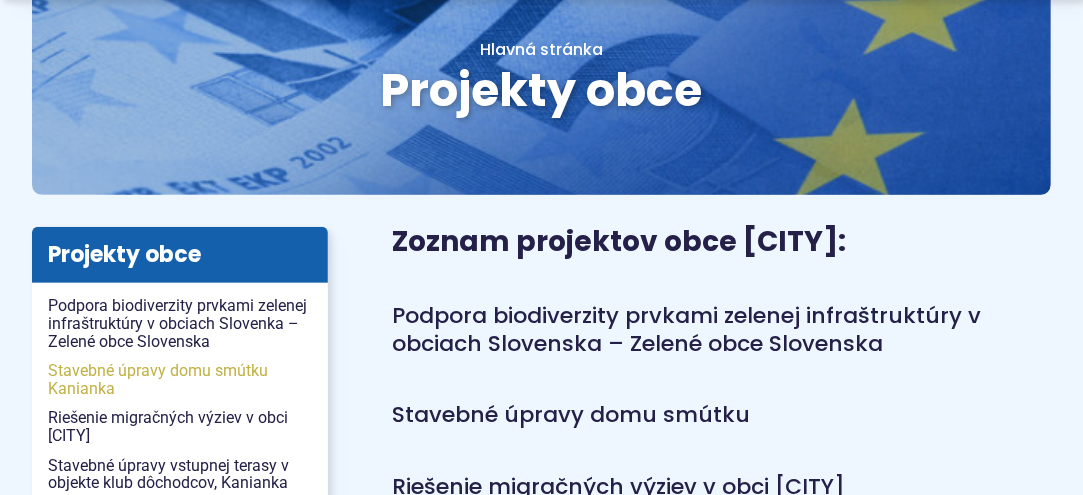 scroll, scrollTop: 300, scrollLeft: 0, axis: vertical 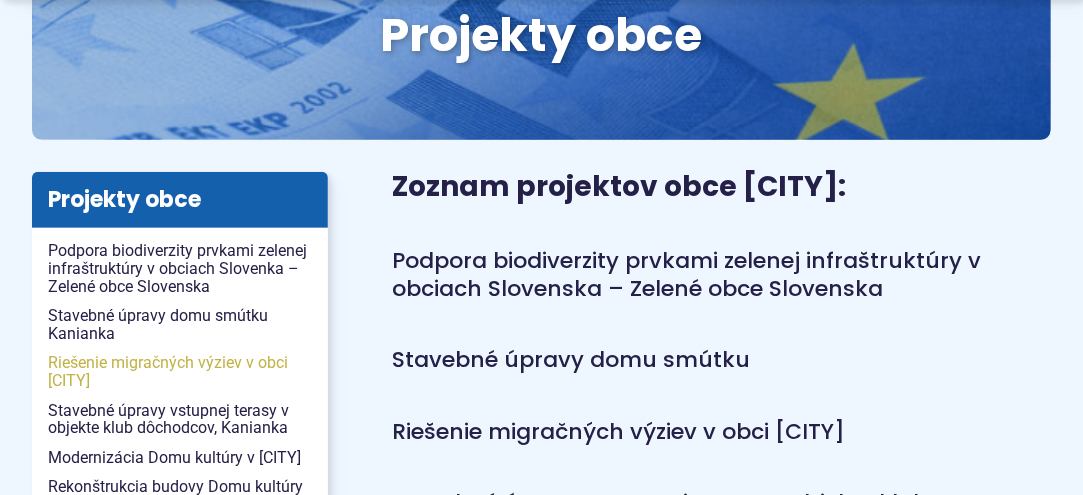 click on "Riešenie migračných výziev v obci Kanianka" at bounding box center [180, 371] 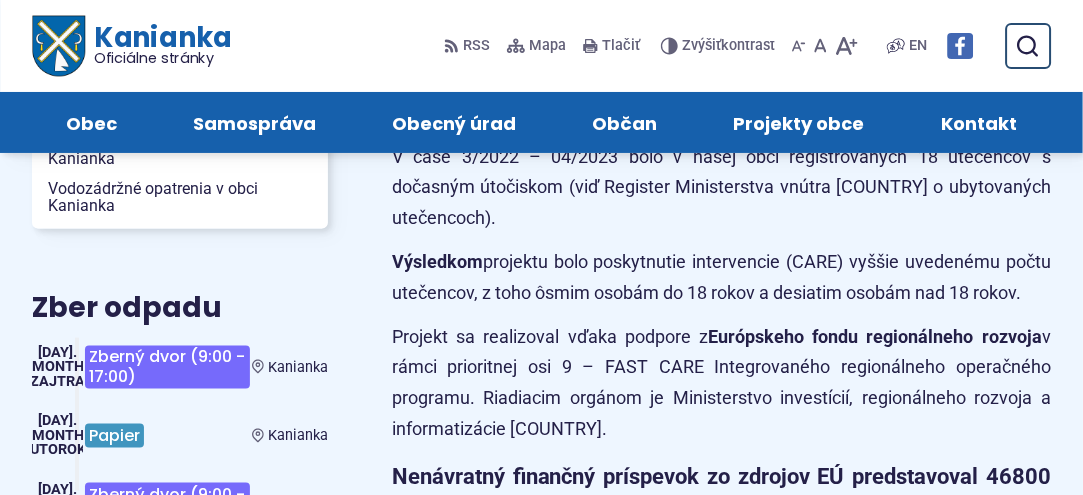scroll, scrollTop: 600, scrollLeft: 0, axis: vertical 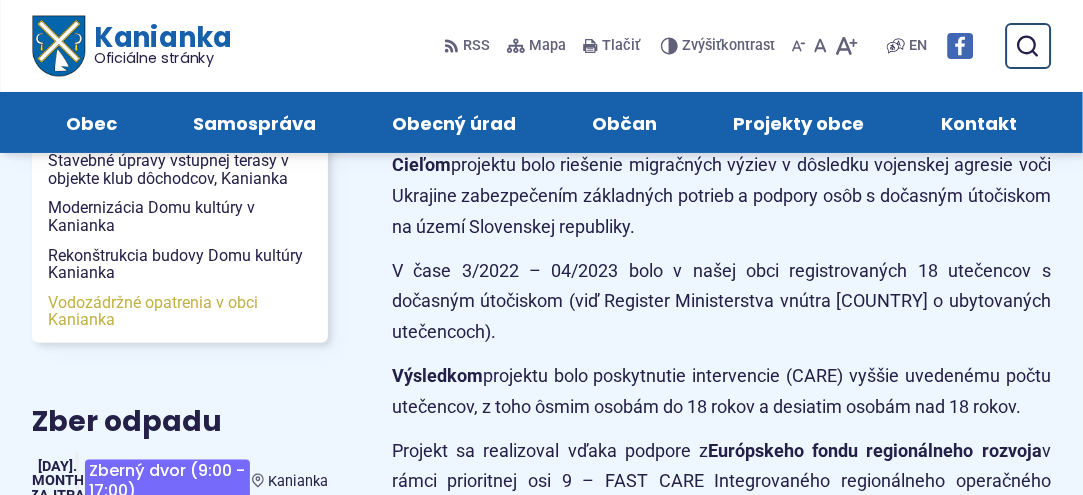 click on "Vodozádržné opatrenia v obci [CITY]" at bounding box center (180, 311) 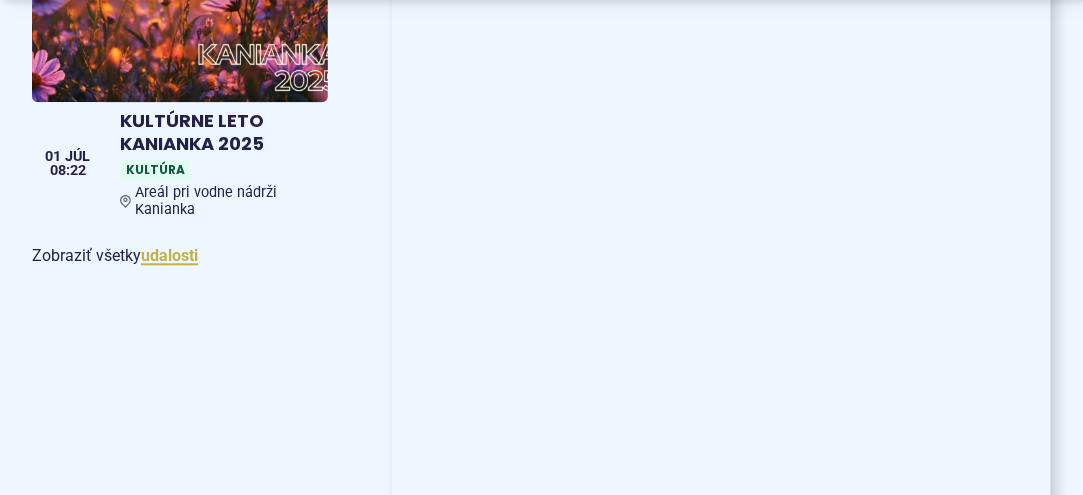 scroll, scrollTop: 1200, scrollLeft: 0, axis: vertical 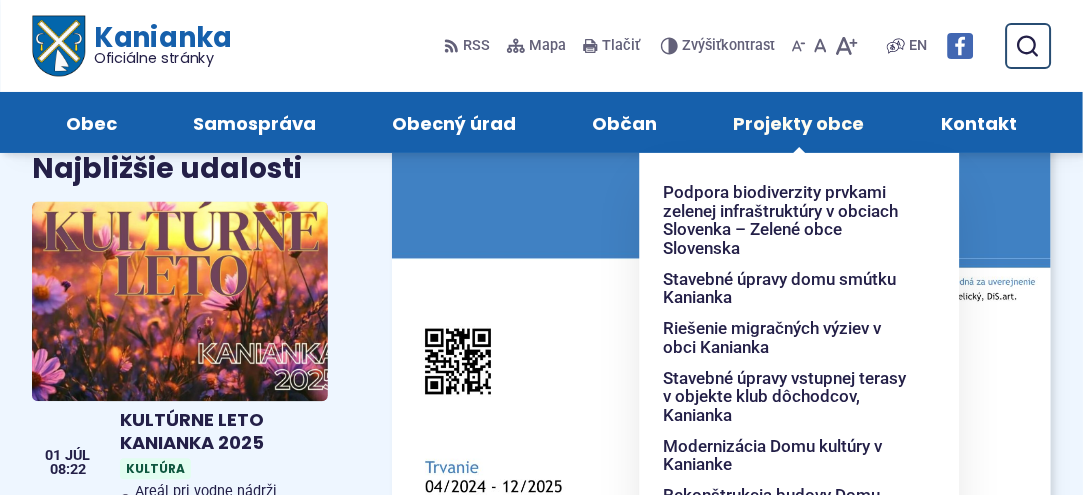 click on "Projekty obce" at bounding box center [799, 122] 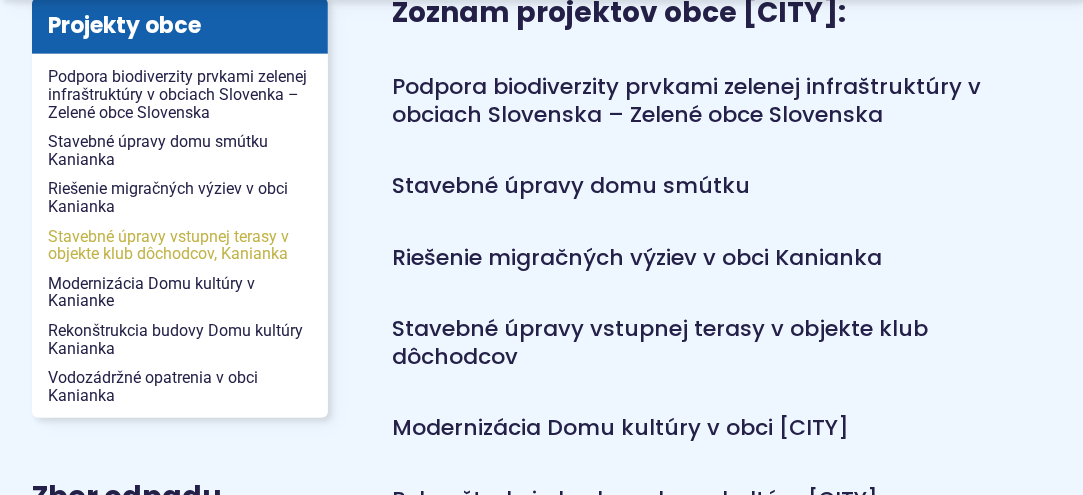 scroll, scrollTop: 500, scrollLeft: 0, axis: vertical 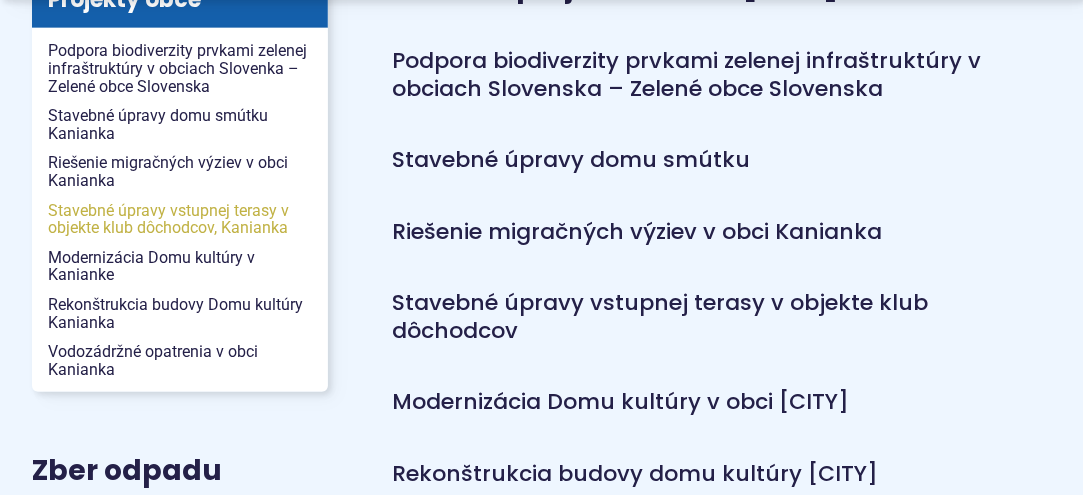 click on "Stavebné úpravy vstupnej terasy v objekte klub dôchodcov, Kanianka" at bounding box center (180, 219) 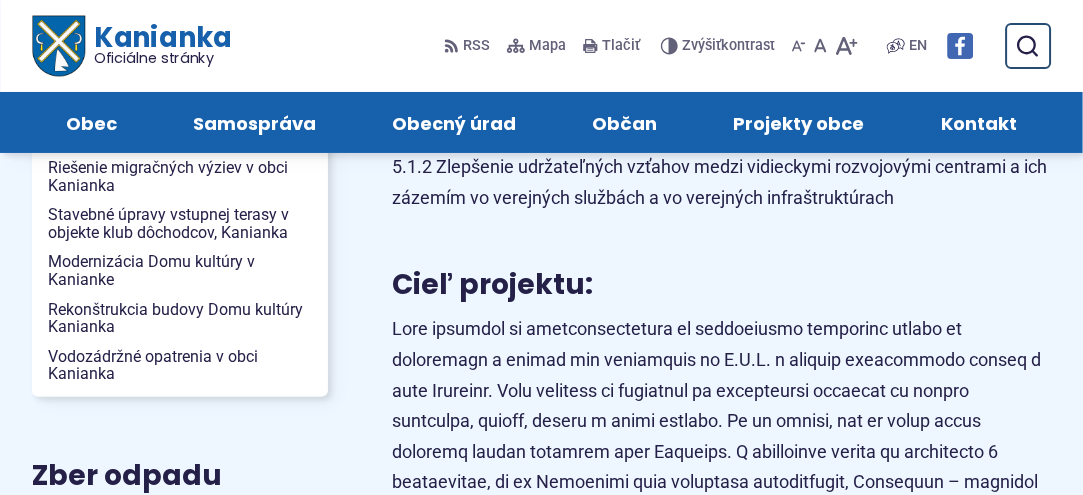 scroll, scrollTop: 500, scrollLeft: 0, axis: vertical 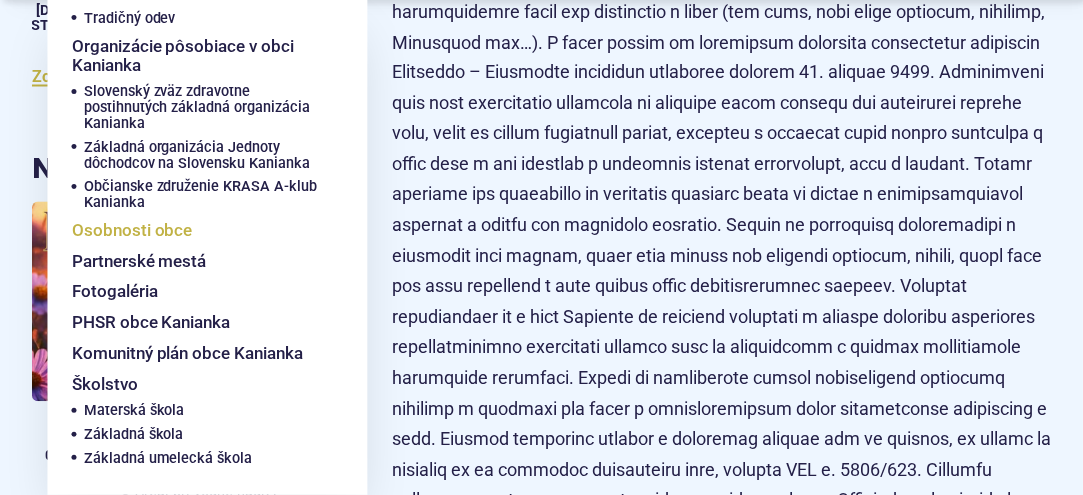 click on "Osobnosti obce" at bounding box center [132, 230] 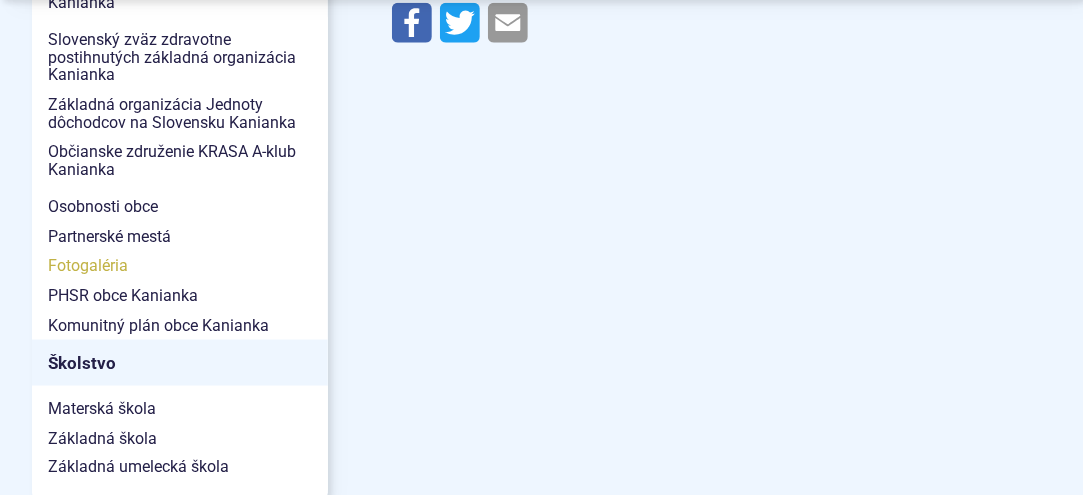 scroll, scrollTop: 900, scrollLeft: 0, axis: vertical 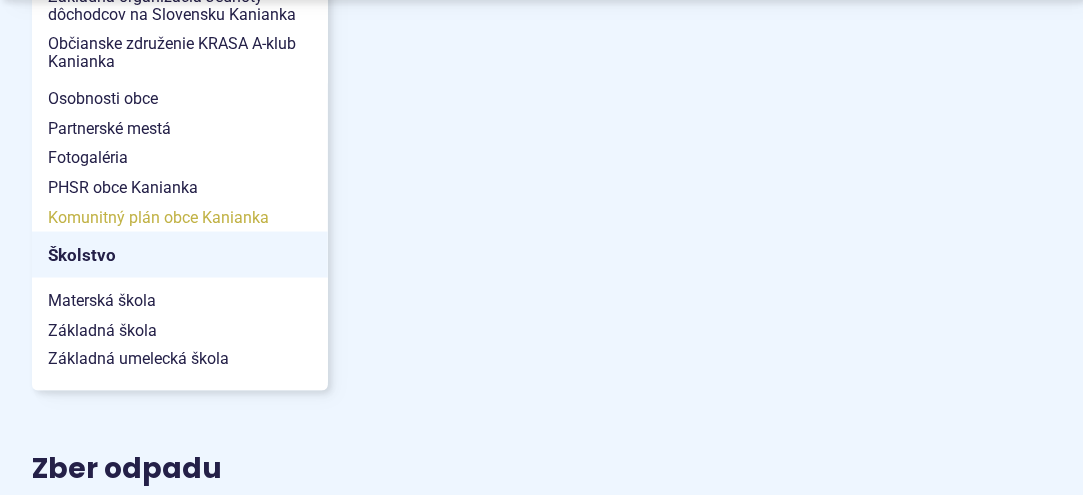 click on "Komunitný plán obce Kanianka" at bounding box center (180, 218) 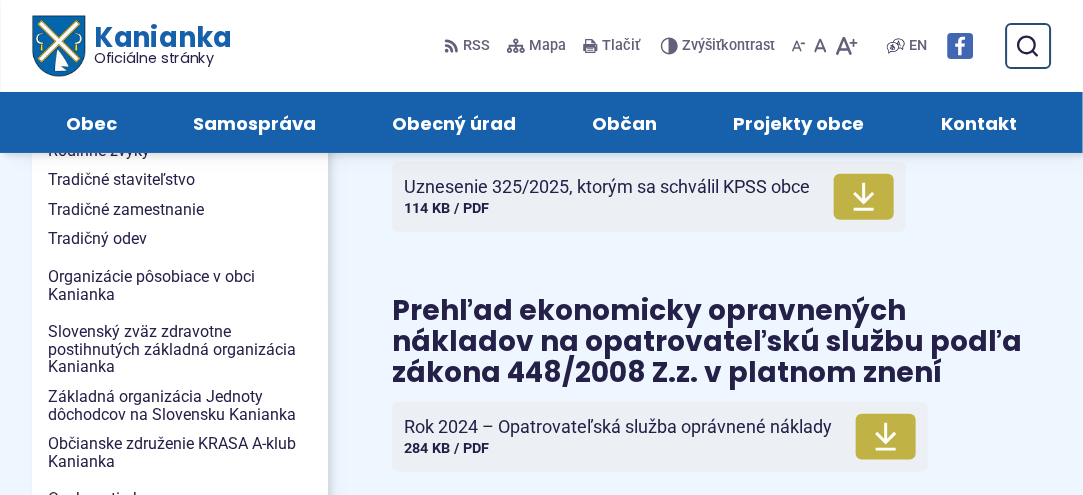 scroll, scrollTop: 600, scrollLeft: 0, axis: vertical 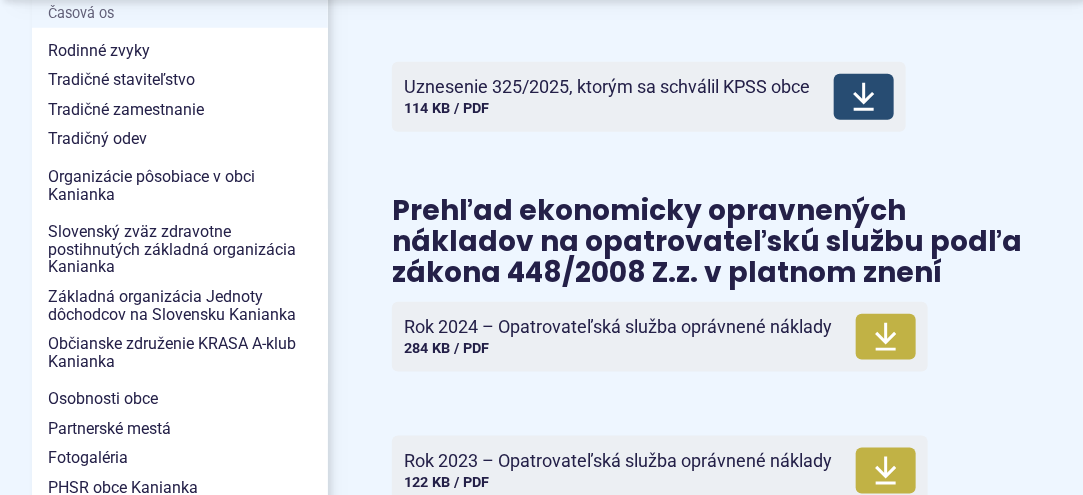 click on "Uznesenie 325/2025, ktorým sa schválil KPSS obce" at bounding box center [607, 87] 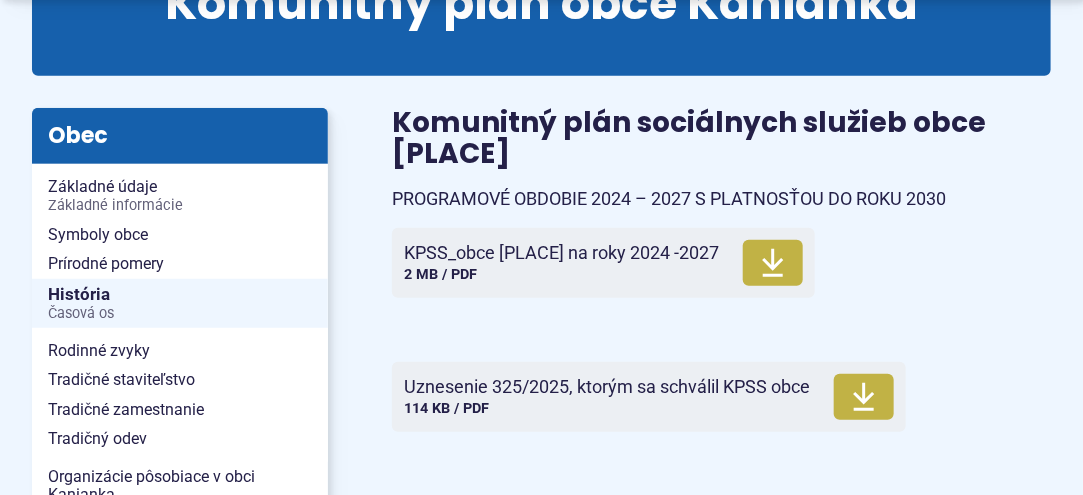 scroll, scrollTop: 400, scrollLeft: 0, axis: vertical 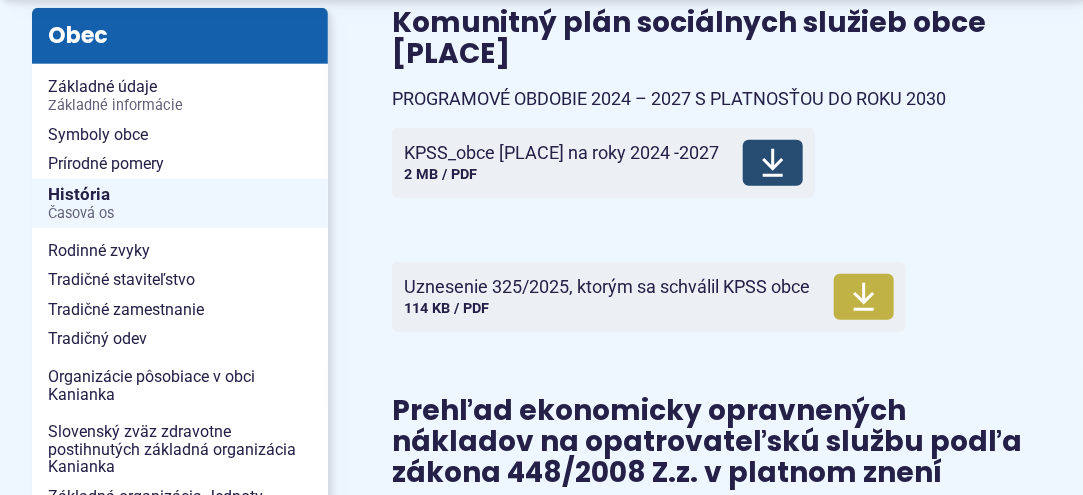 click 